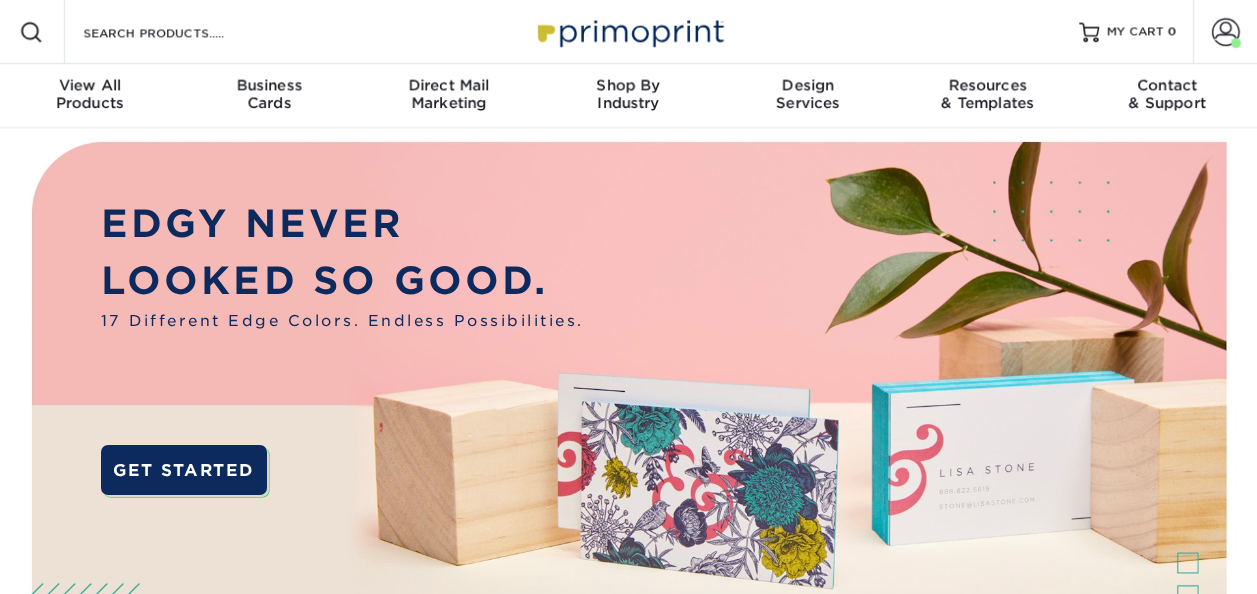 scroll, scrollTop: 0, scrollLeft: 0, axis: both 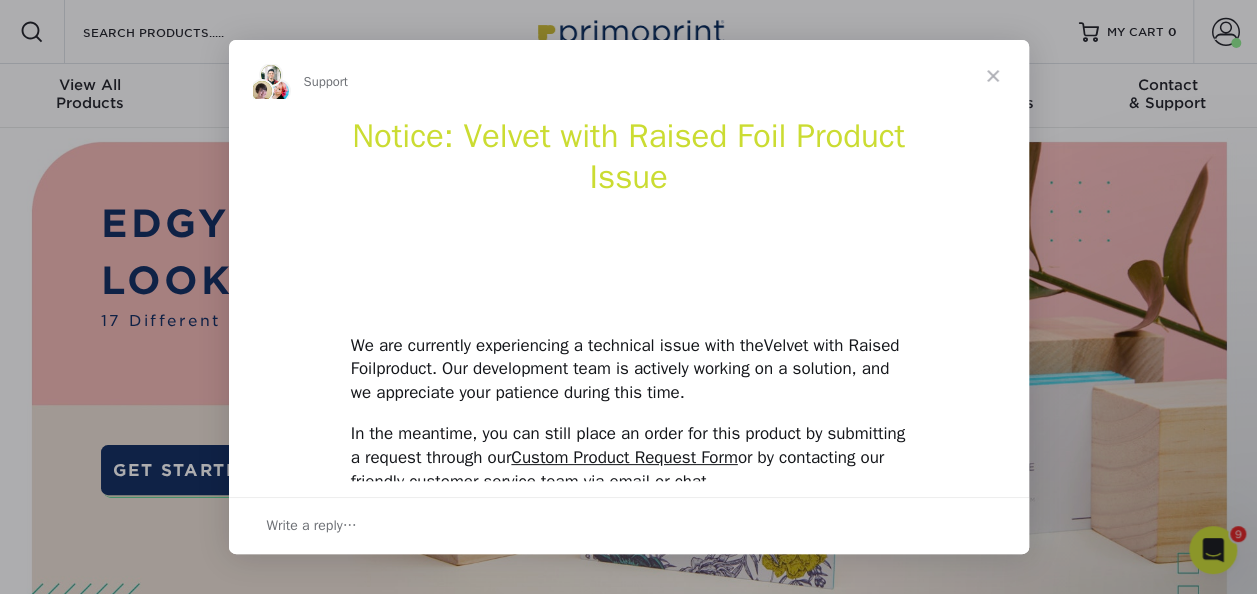 click at bounding box center [993, 76] 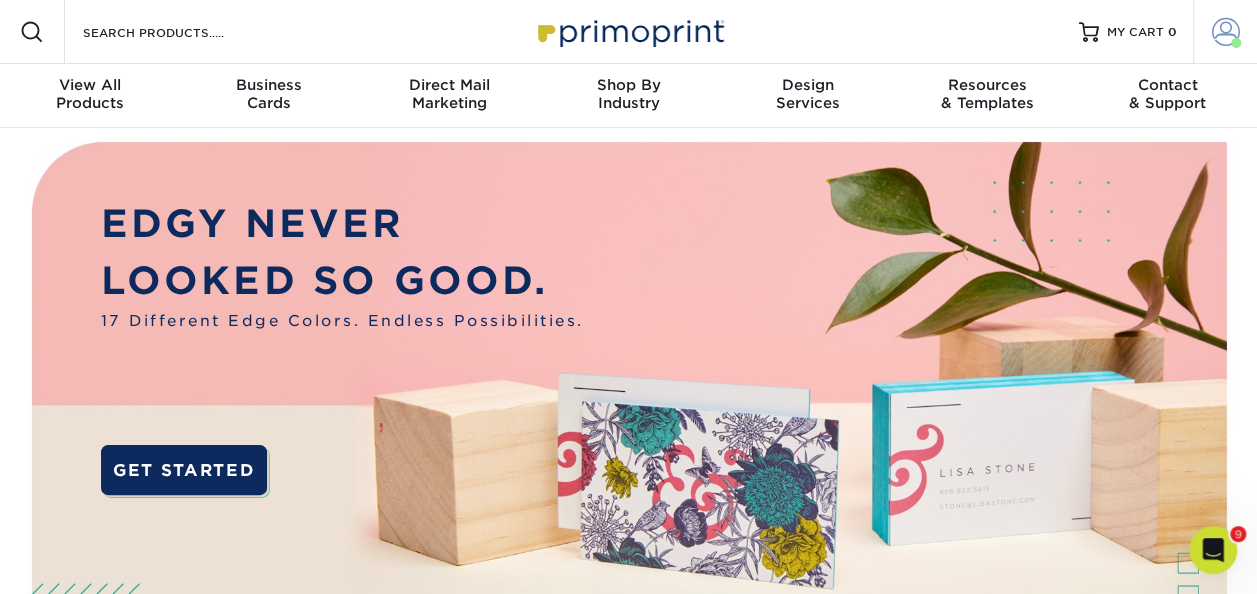 click at bounding box center (1226, 32) 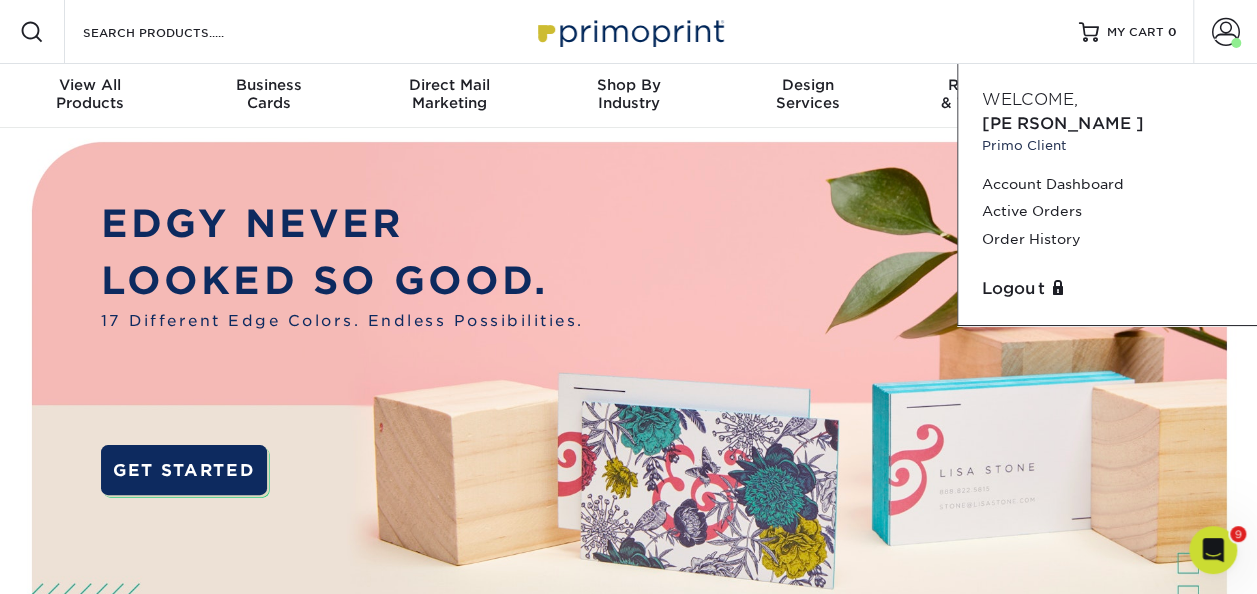 click on "Resources Menu
Search Products
Account
Welcome,   Matt
Primo Client
Account Dashboard
Active Orders
Order History
Logout
MY CART   0" at bounding box center (628, 32) 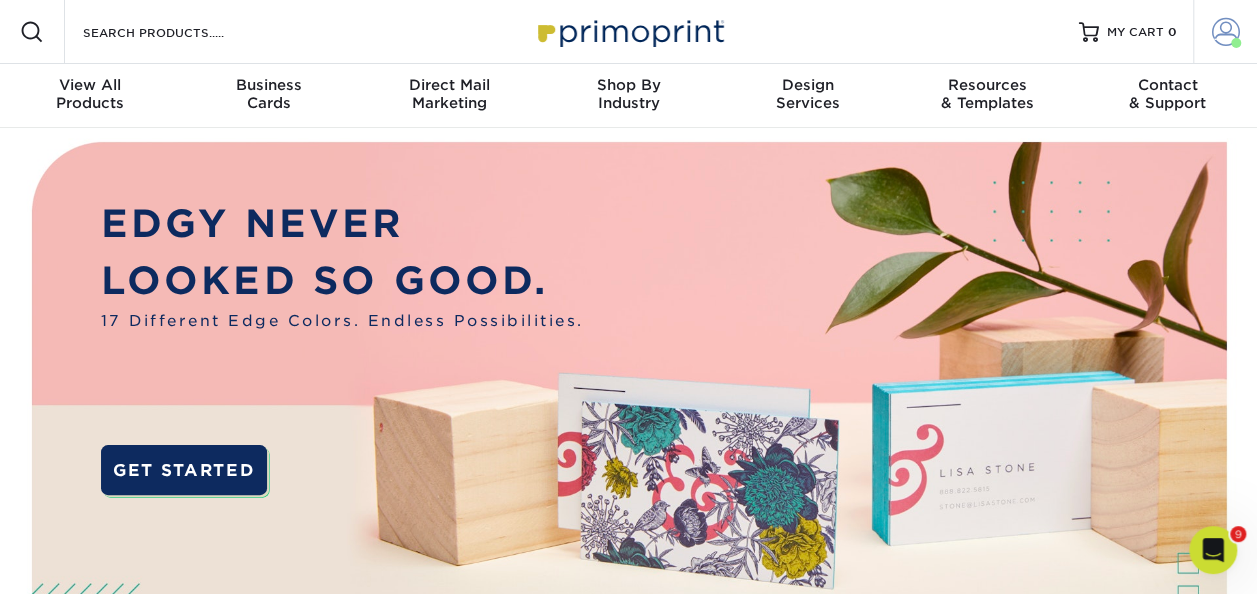 click at bounding box center [1226, 32] 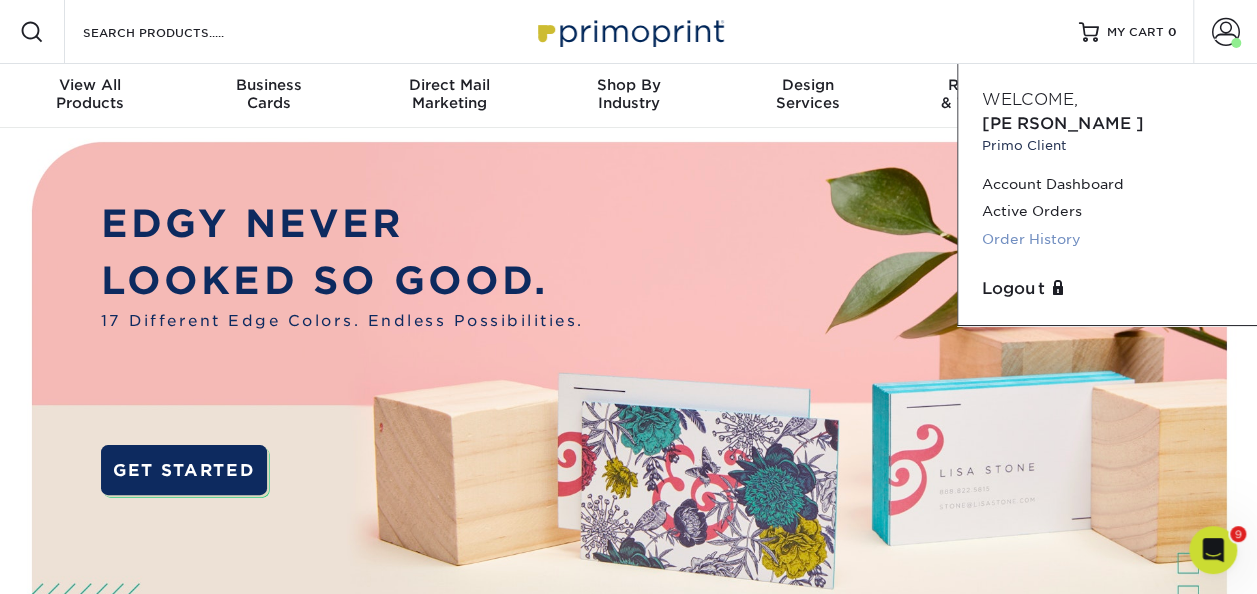 click on "Order History" at bounding box center (1107, 239) 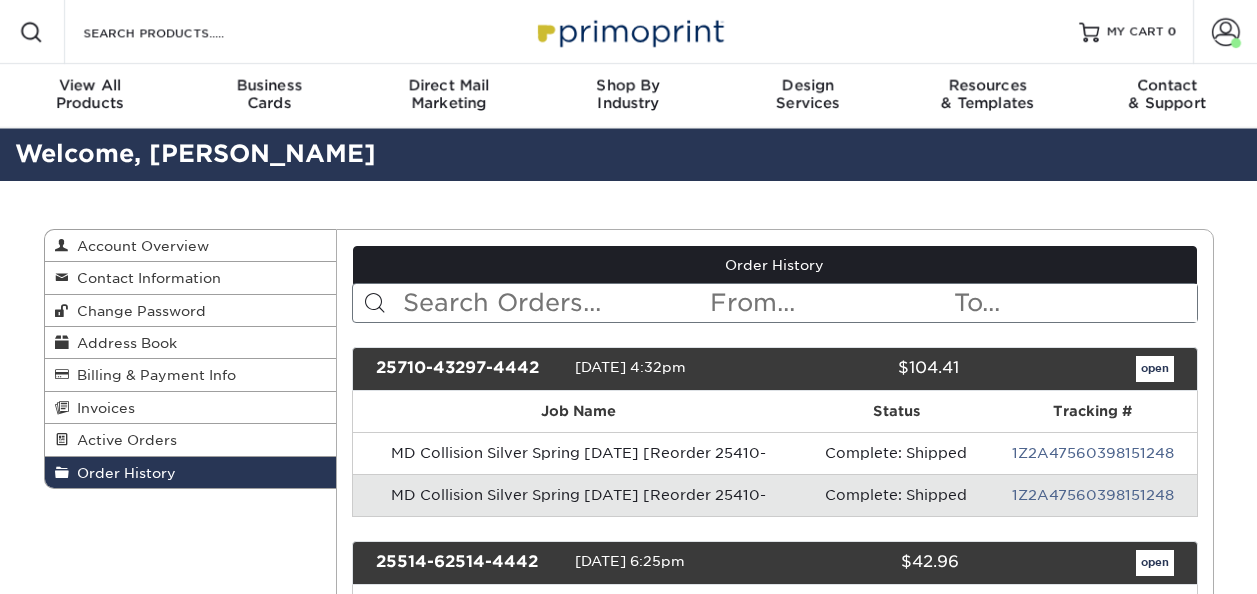 scroll, scrollTop: 0, scrollLeft: 0, axis: both 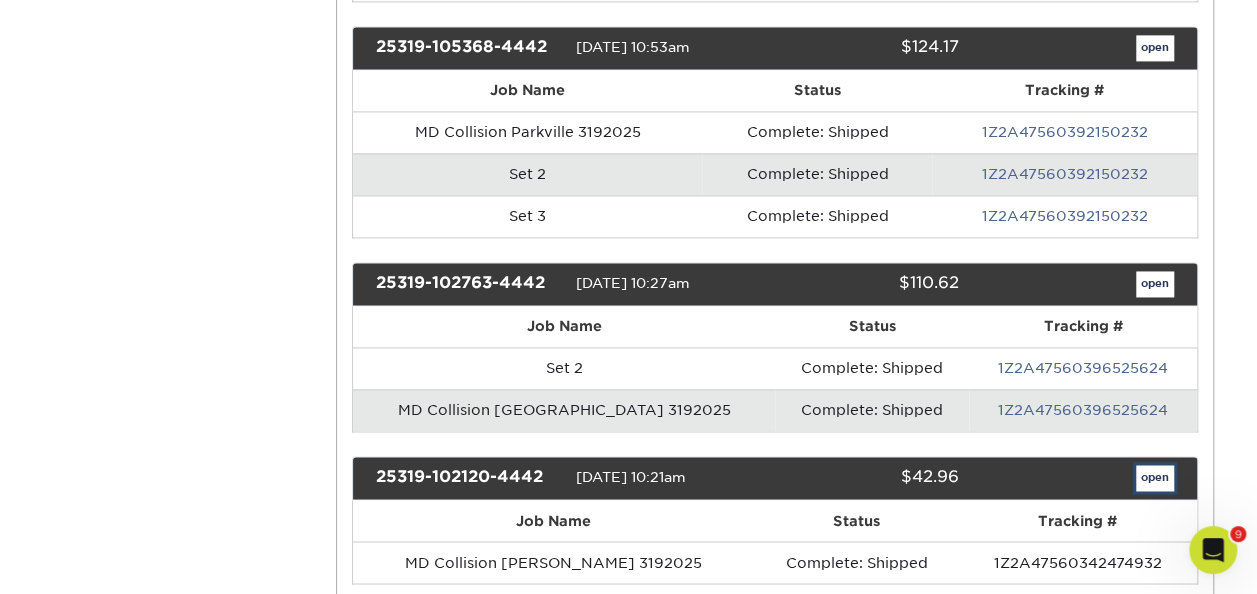 click on "open" at bounding box center [1155, 478] 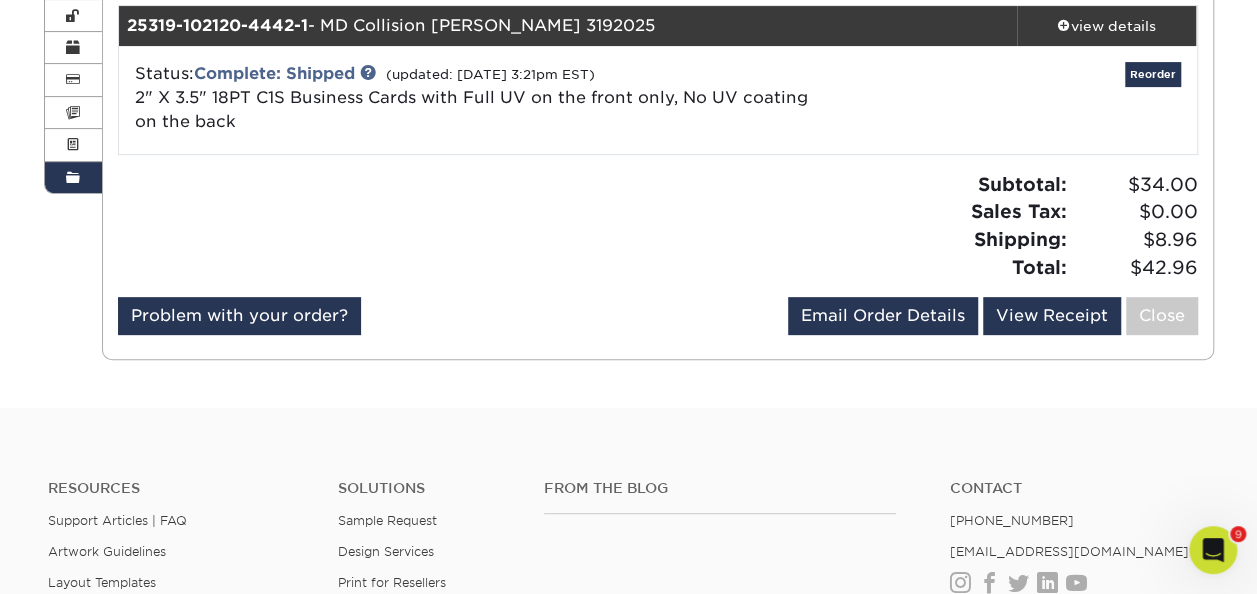 scroll, scrollTop: 300, scrollLeft: 0, axis: vertical 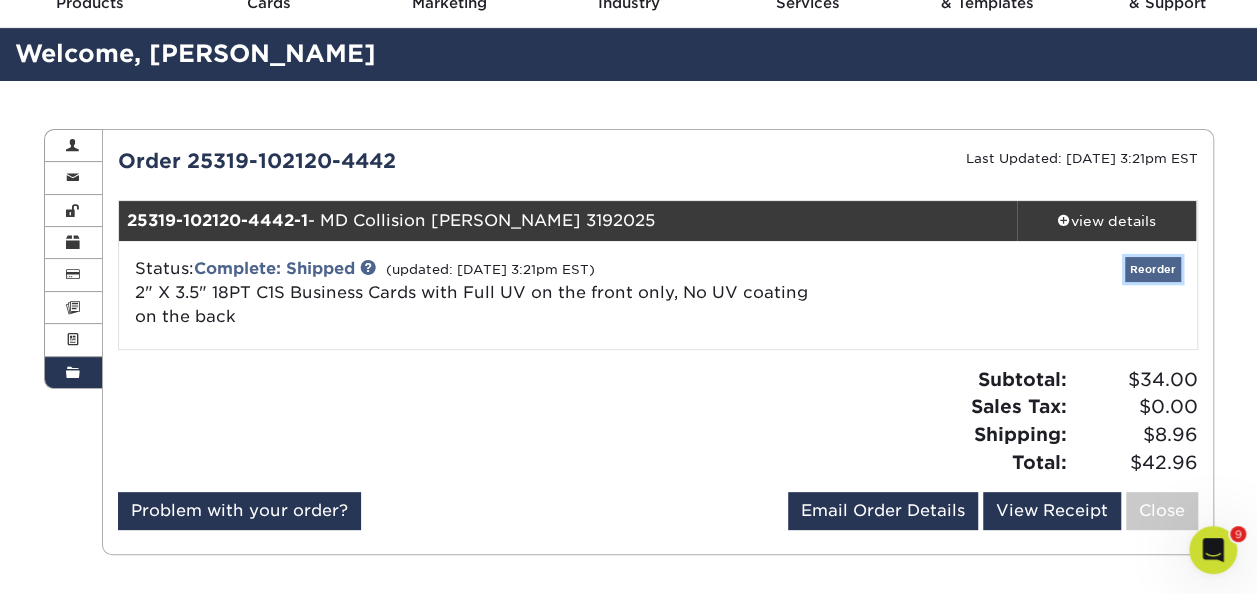 click on "Reorder" at bounding box center (1153, 269) 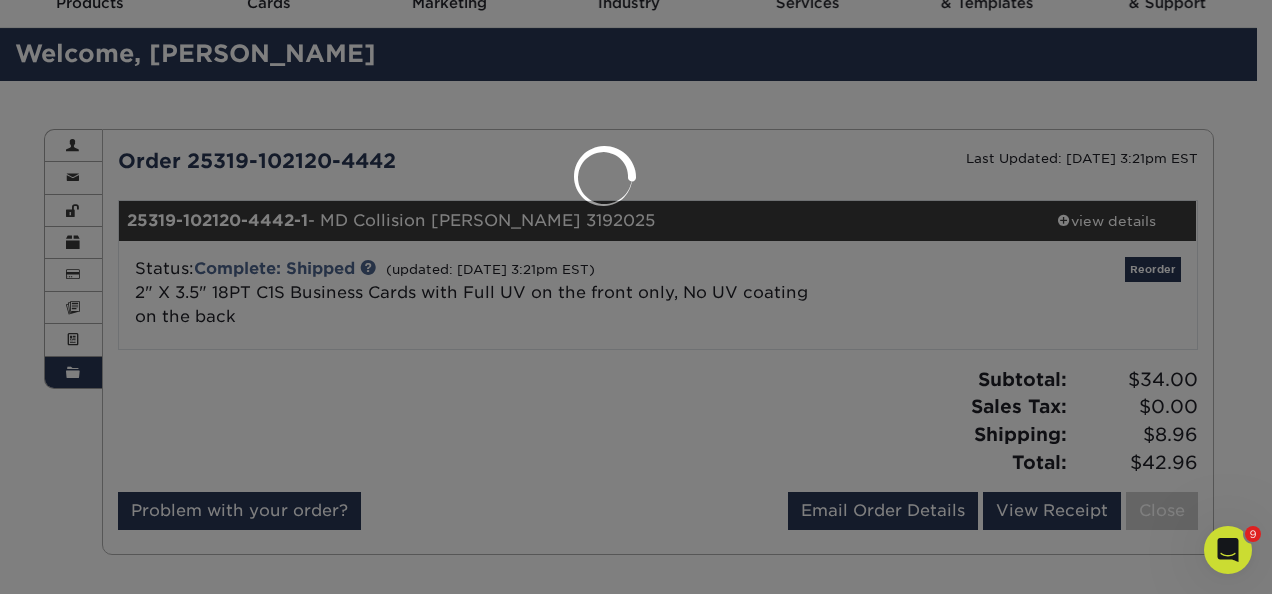 select on "118314" 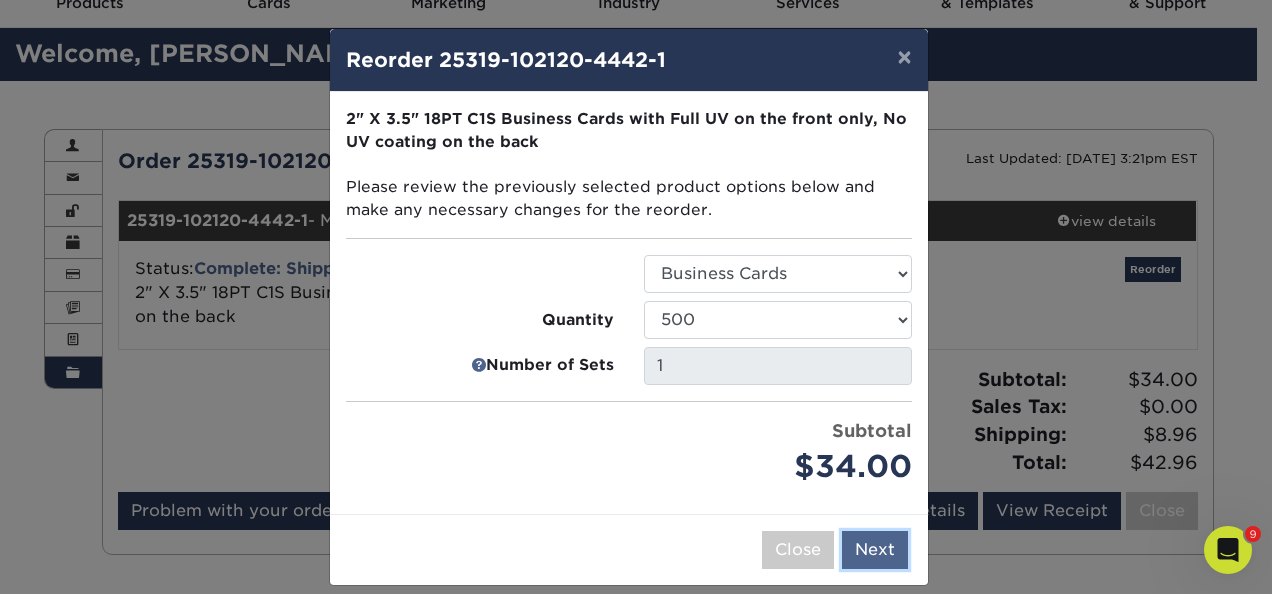 click on "Next" at bounding box center [875, 550] 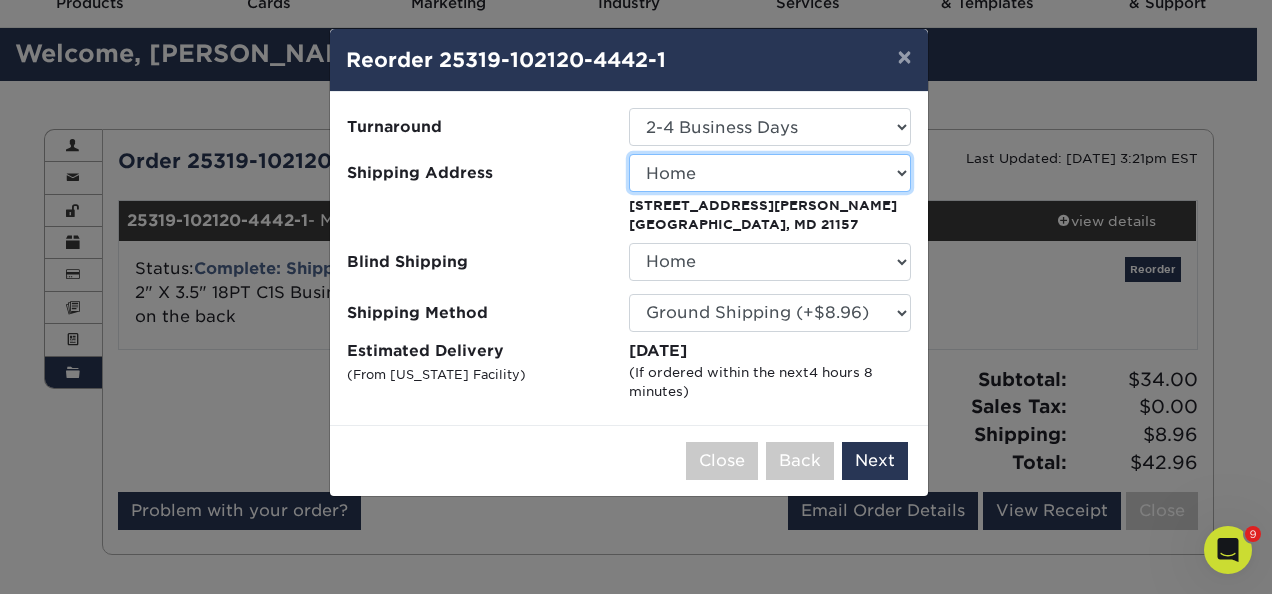 click on "Select One
Biz
E3Extreme
Elevated Automotive
Home
Lamarr
Maryland Collision - Varsity
Maryland Collision Center Silver Spring
MD Collision Frederick
MD Collision Linthicum
MD Collision Parkville New Biz rrr rrrq" at bounding box center (770, 173) 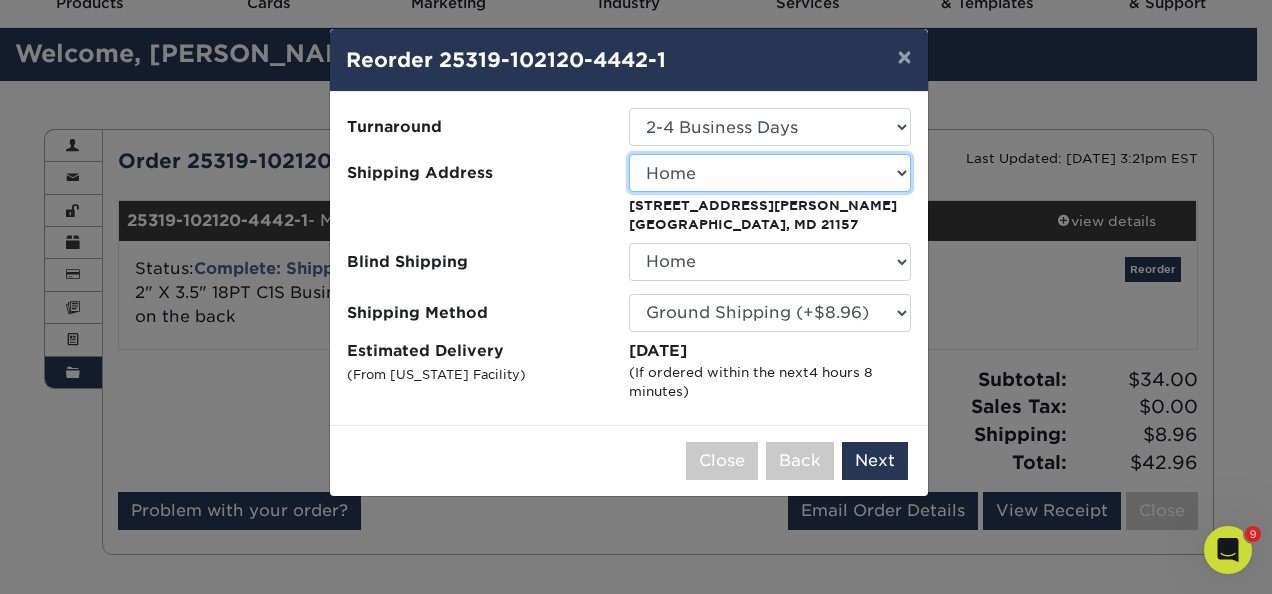 select on "272932" 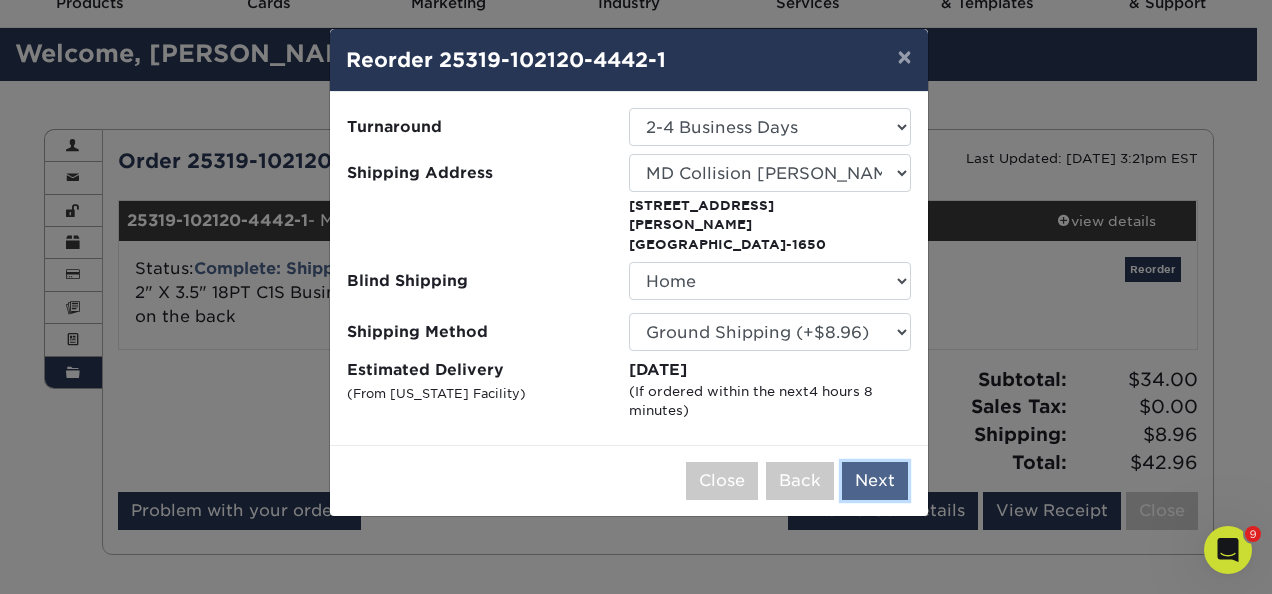 click on "Next" at bounding box center (875, 481) 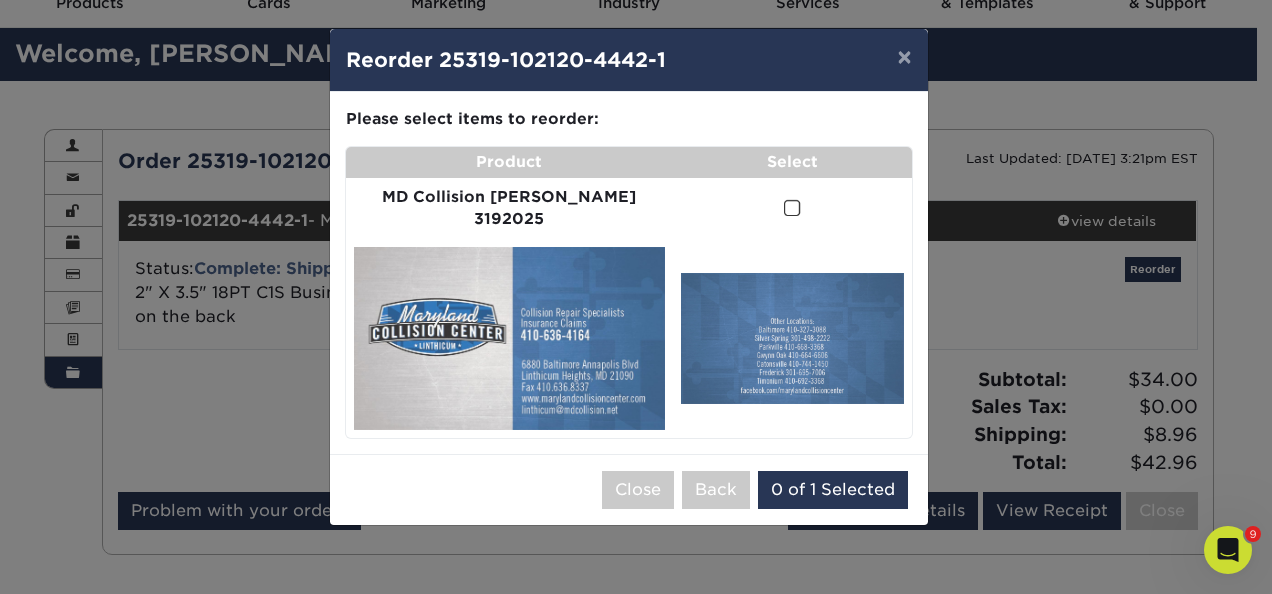 click at bounding box center (792, 208) 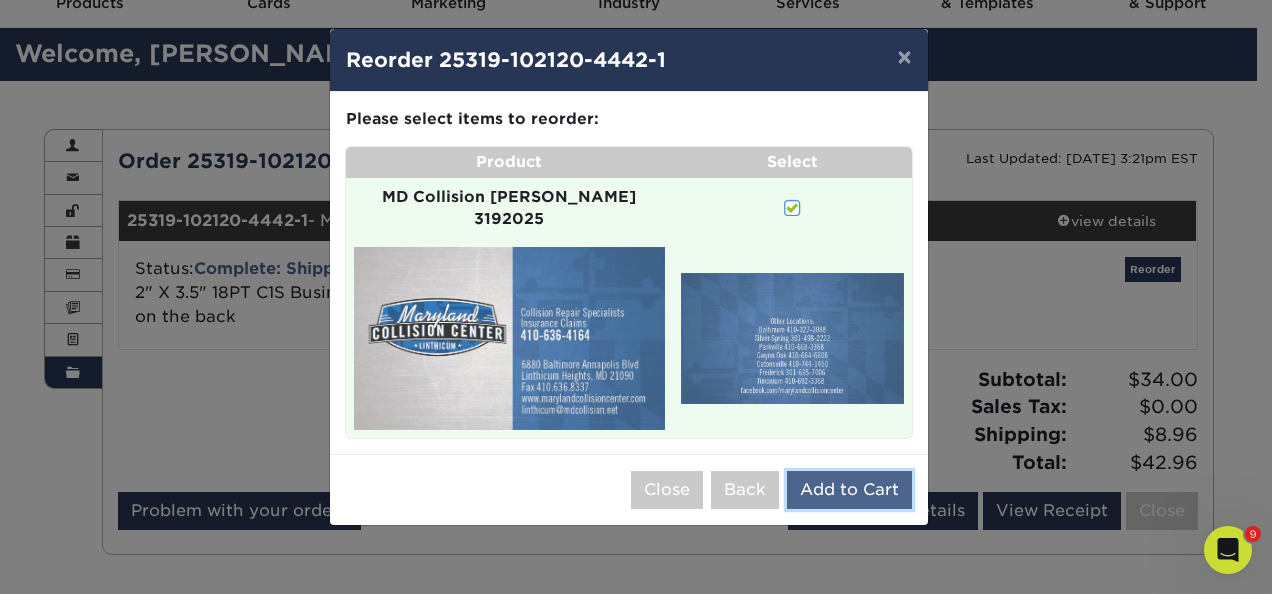 click on "Add to Cart" at bounding box center [849, 490] 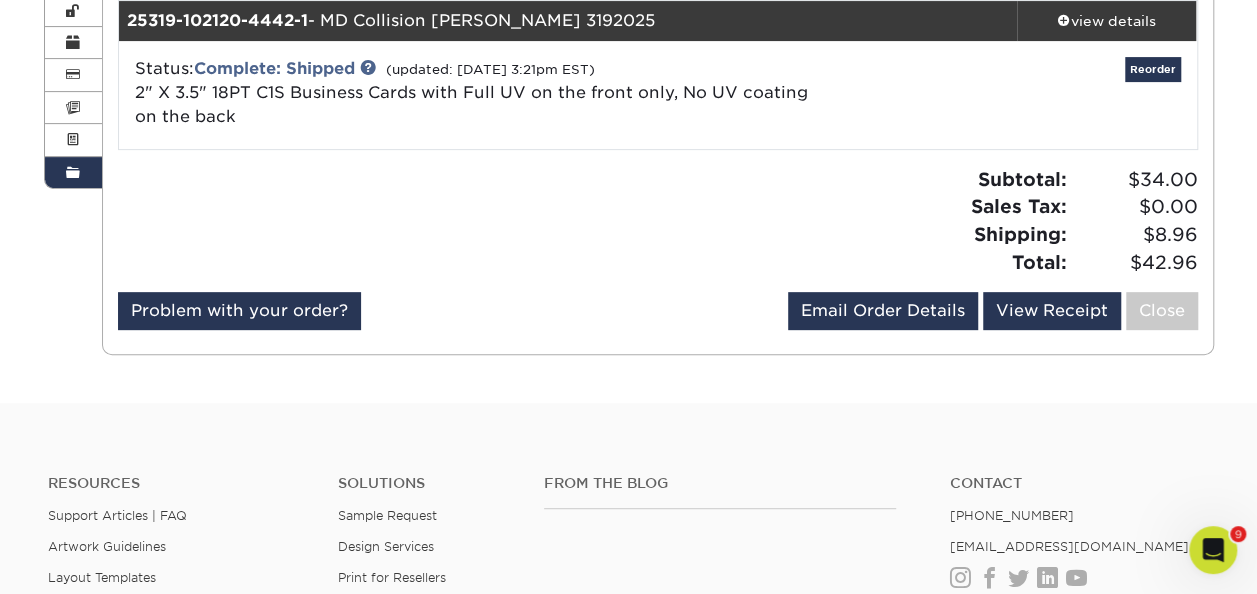scroll, scrollTop: 0, scrollLeft: 0, axis: both 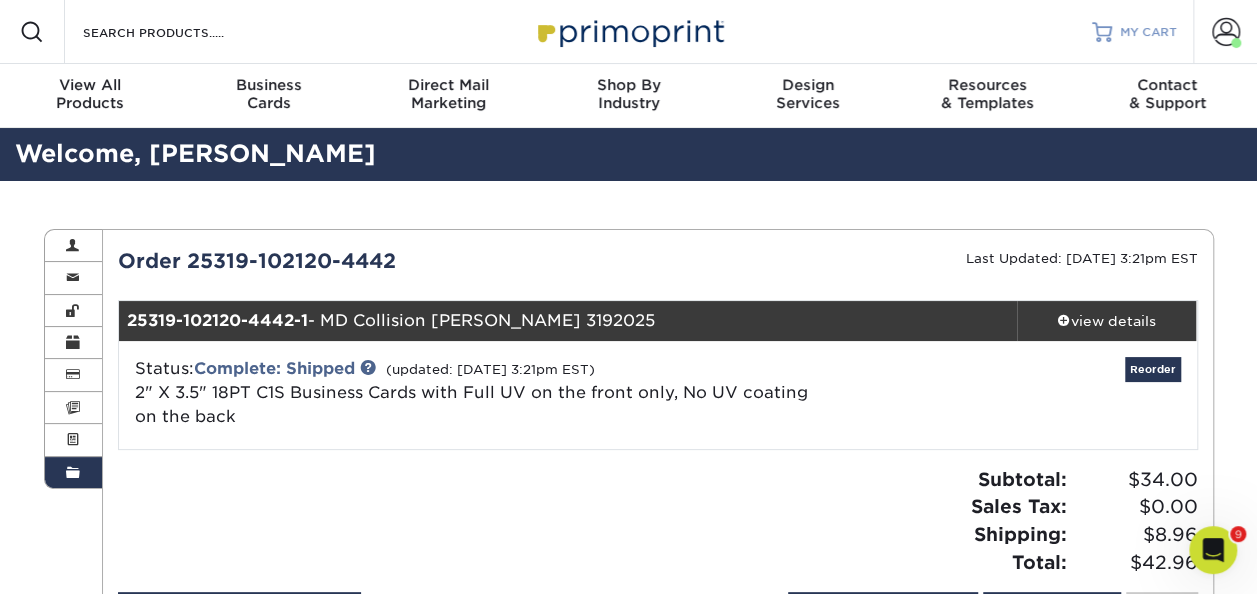 click on "MY CART" at bounding box center (1134, 32) 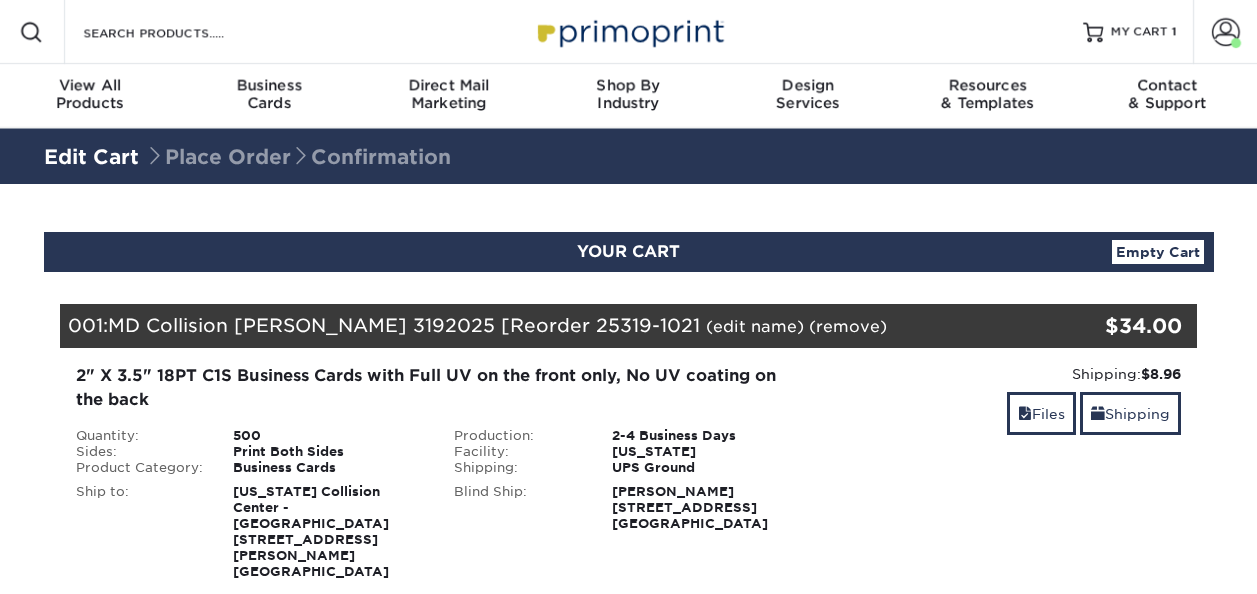 scroll, scrollTop: 0, scrollLeft: 0, axis: both 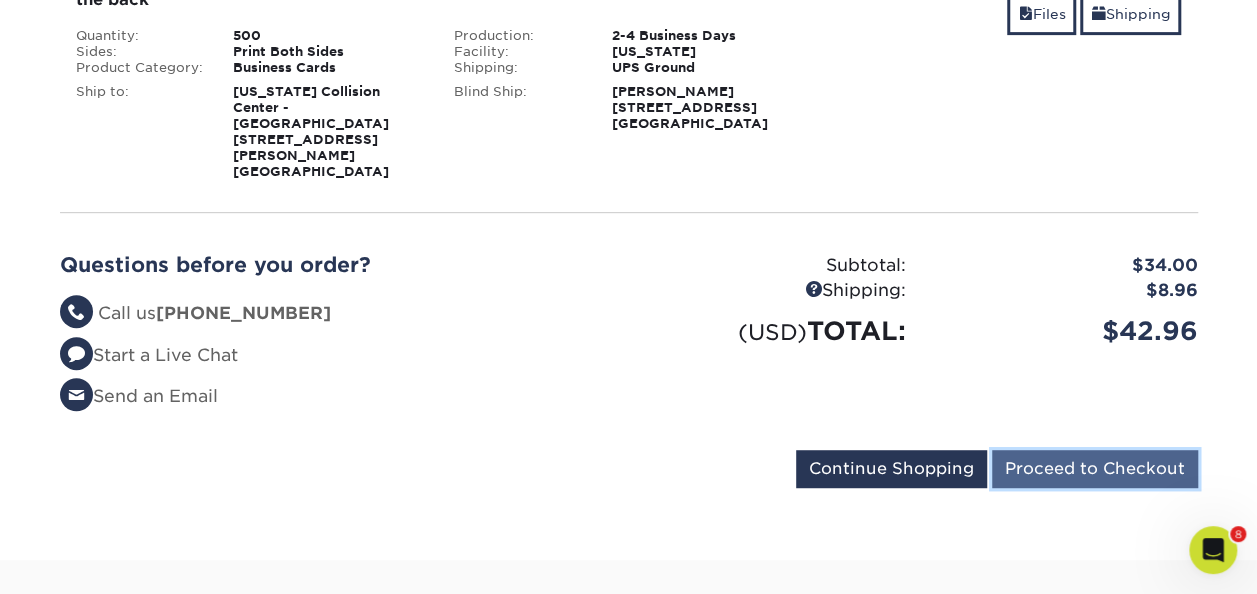 click on "Proceed to Checkout" at bounding box center (1095, 469) 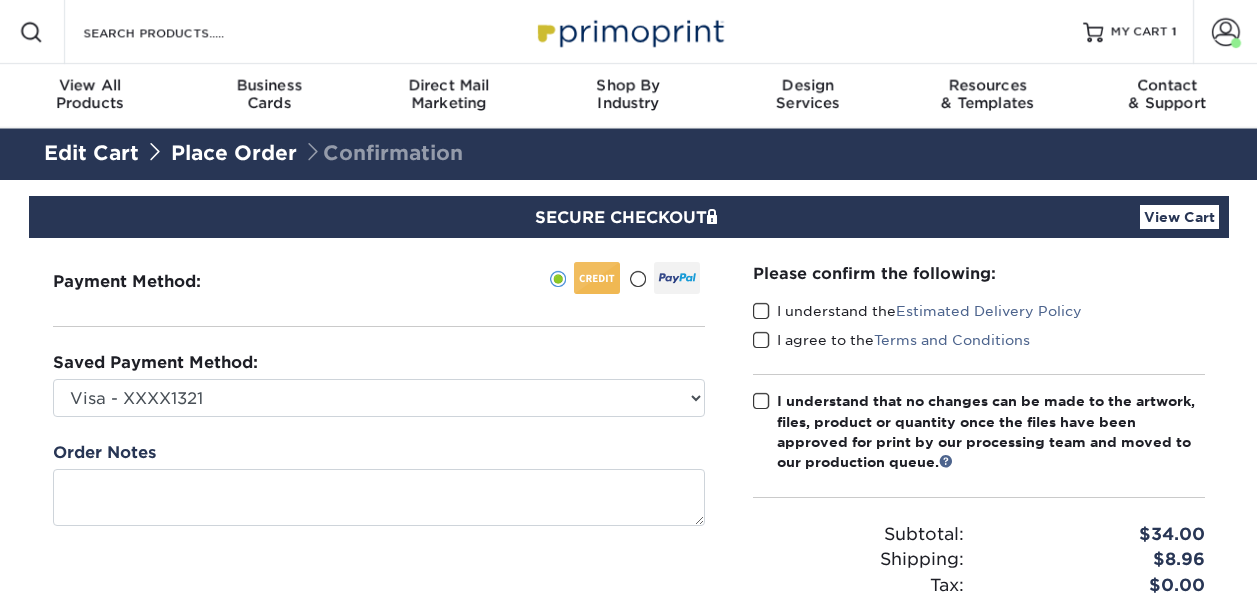 scroll, scrollTop: 0, scrollLeft: 0, axis: both 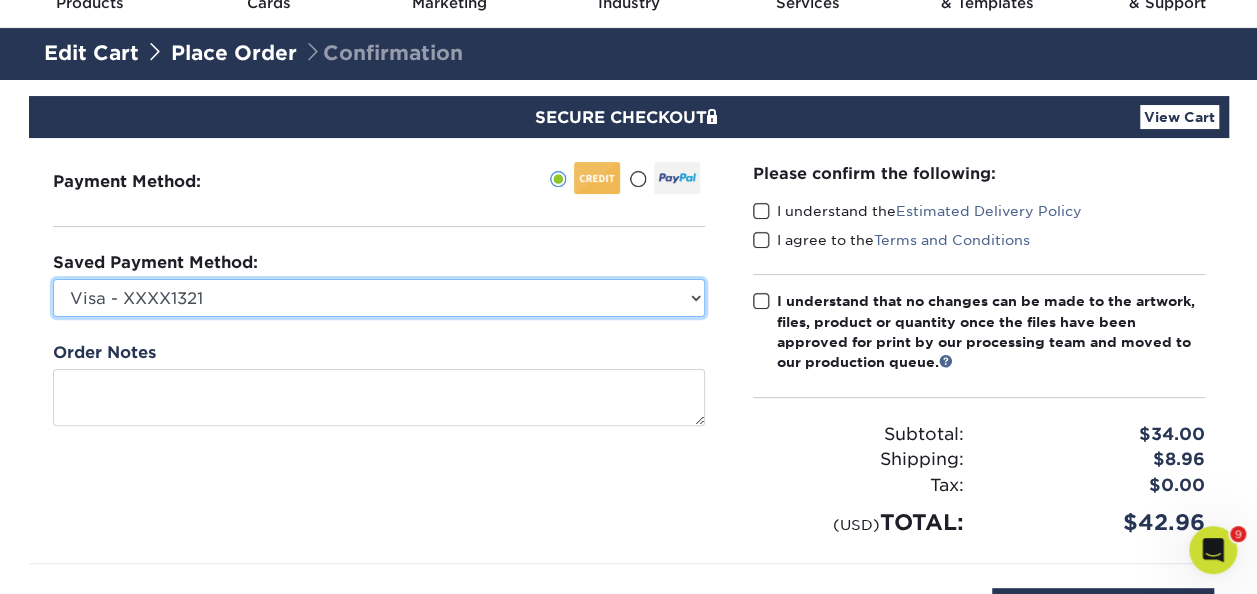click on "Visa - XXXX1321 MasterCard - XXXX6950 MasterCard - XXXX0702 MasterCard - XXXX9819 MasterCard - XXXX9261 New Credit Card" at bounding box center [379, 298] 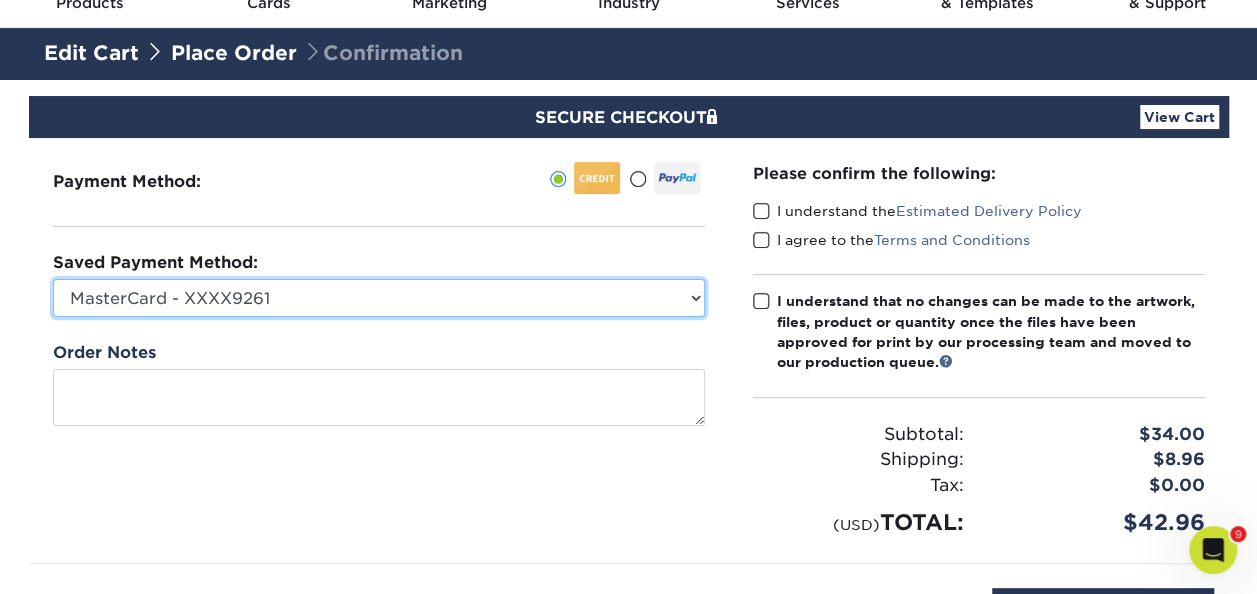 click on "Visa - XXXX1321 MasterCard - XXXX6950 MasterCard - XXXX0702 MasterCard - XXXX9819 MasterCard - XXXX9261 New Credit Card" at bounding box center (379, 298) 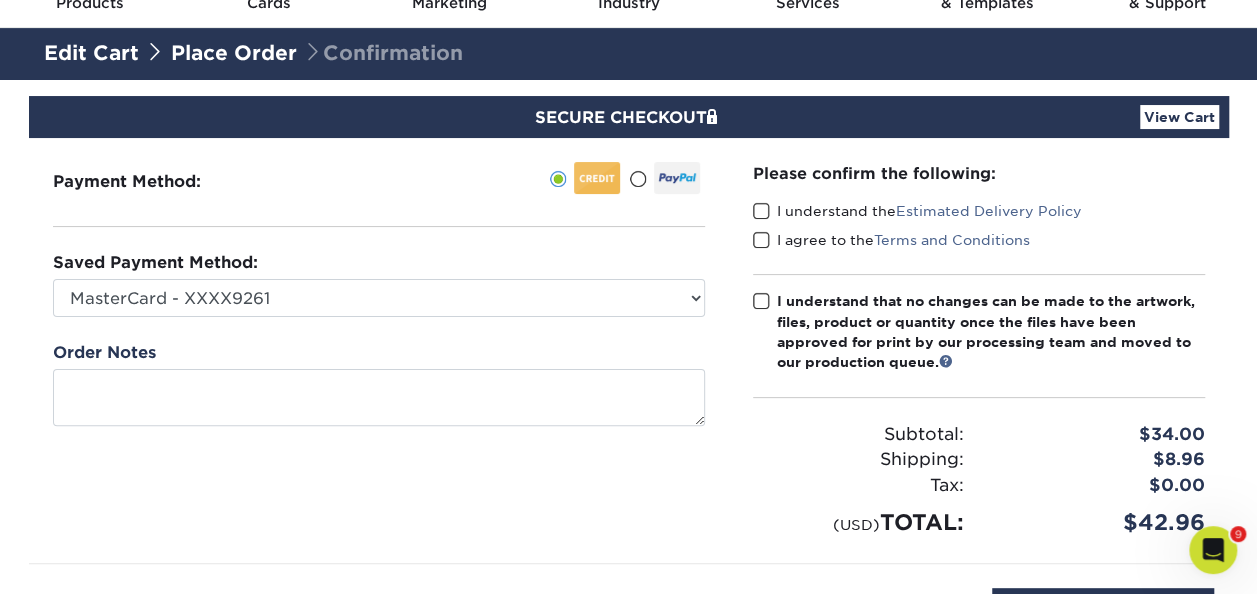 drag, startPoint x: 754, startPoint y: 205, endPoint x: 764, endPoint y: 230, distance: 26.925823 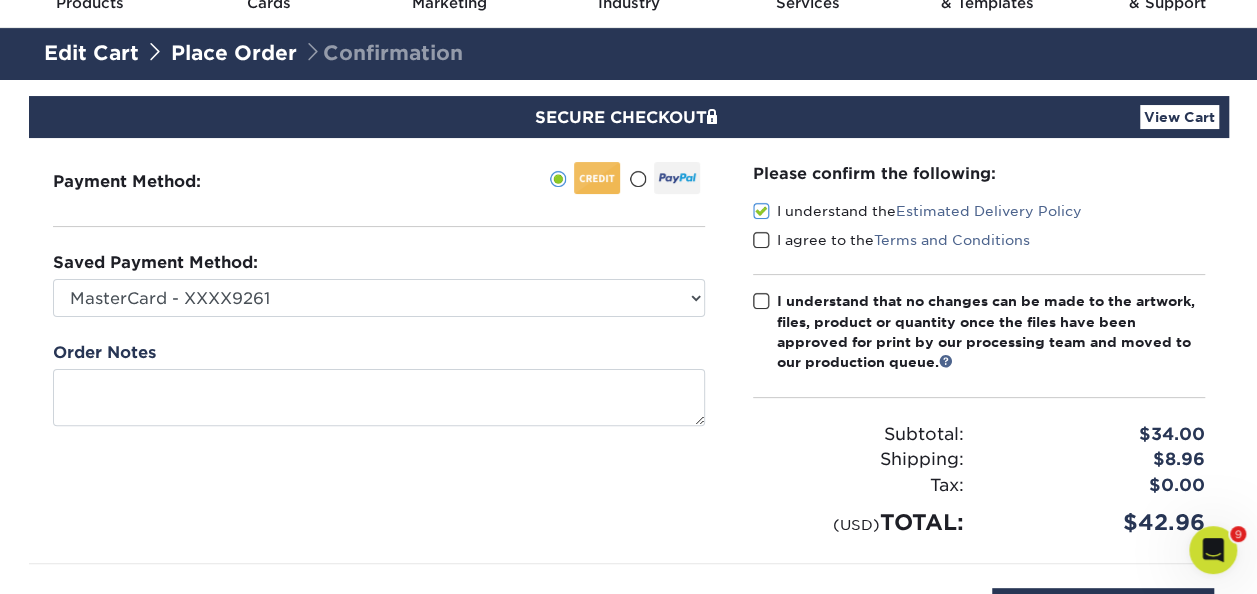 click at bounding box center (761, 240) 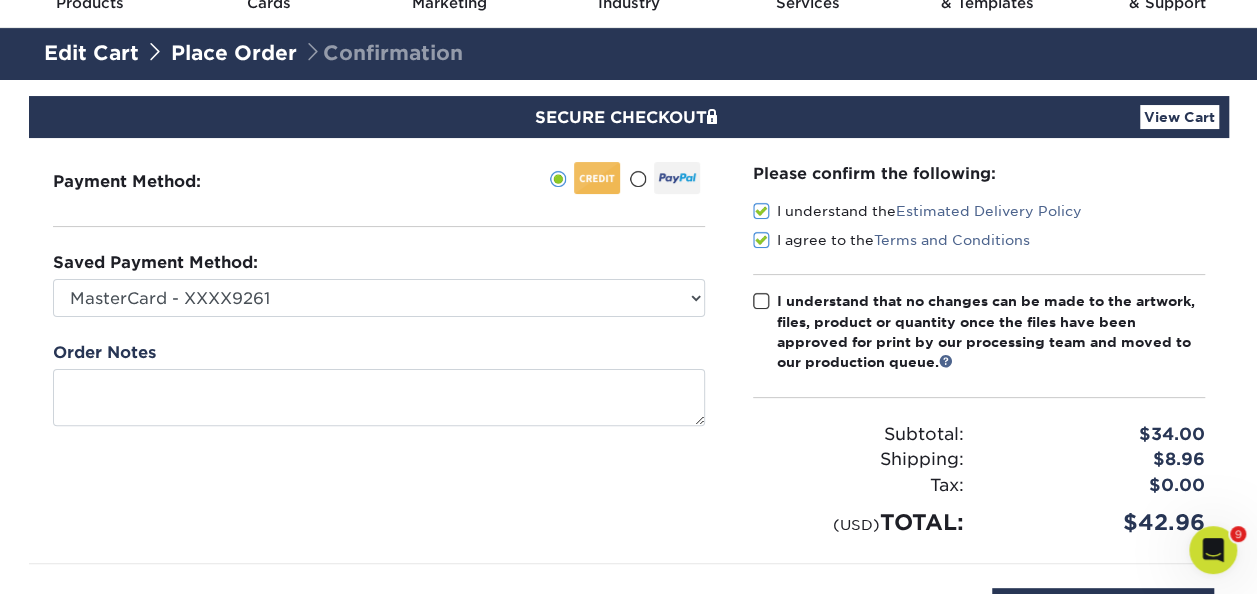 click at bounding box center [761, 301] 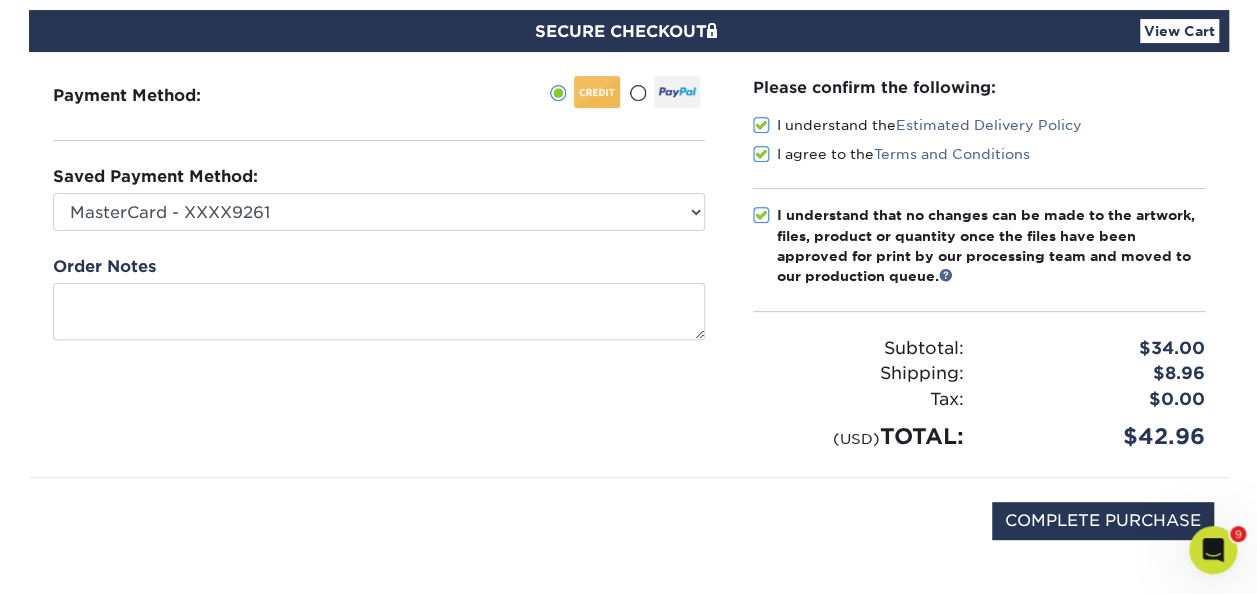 scroll, scrollTop: 300, scrollLeft: 0, axis: vertical 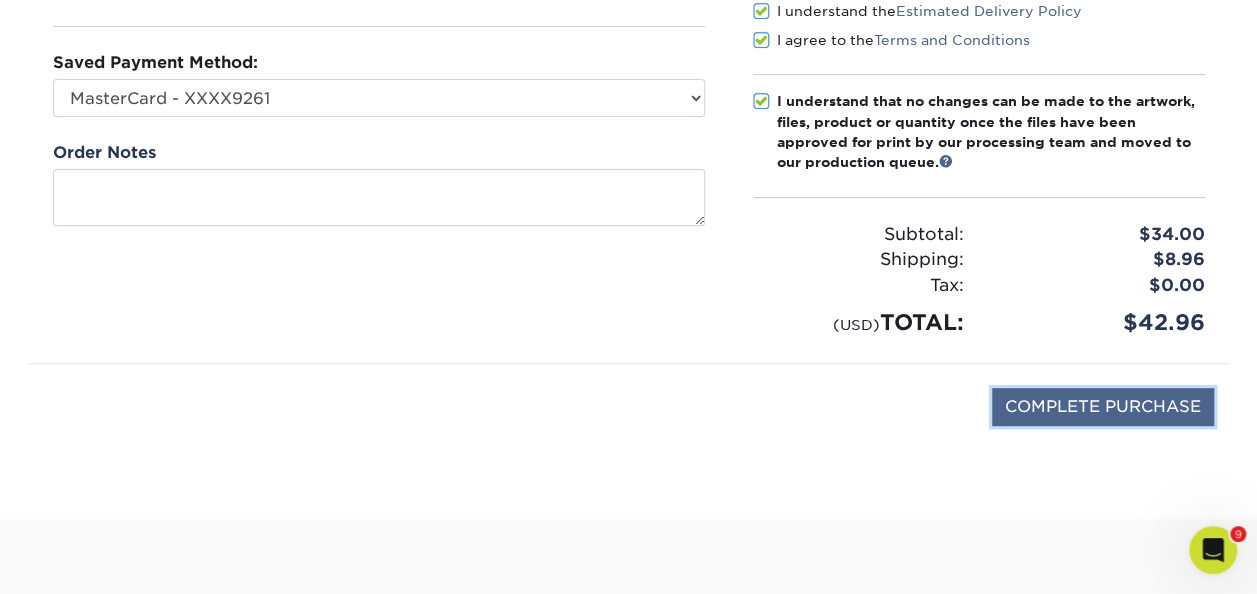 click on "COMPLETE PURCHASE" at bounding box center [1103, 407] 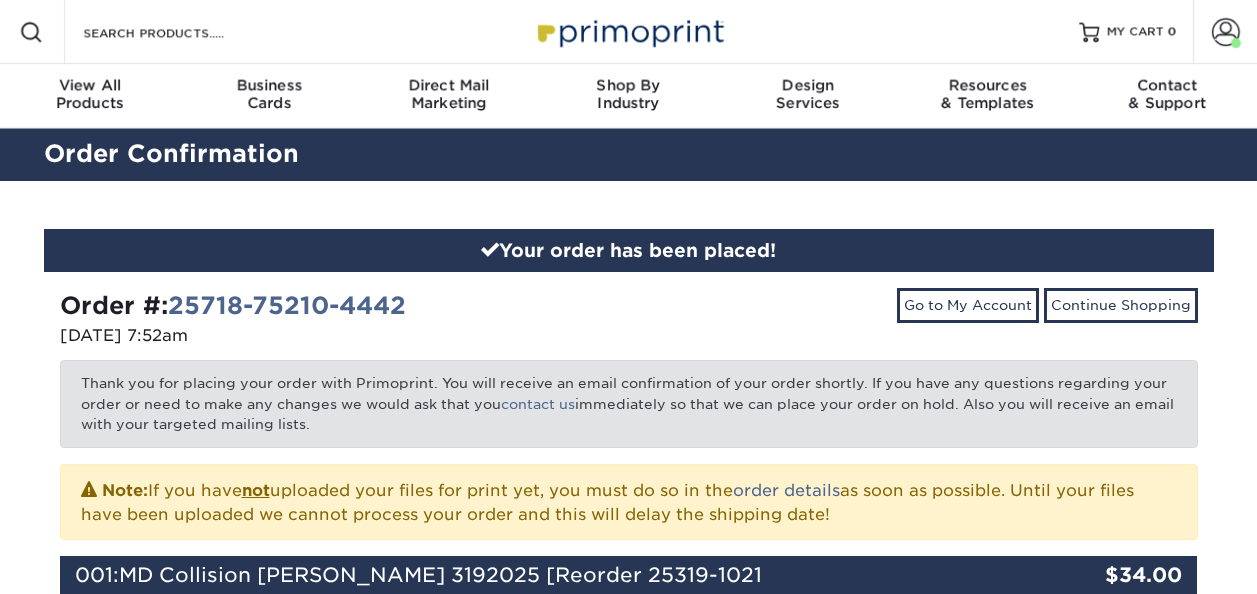 scroll, scrollTop: 0, scrollLeft: 0, axis: both 